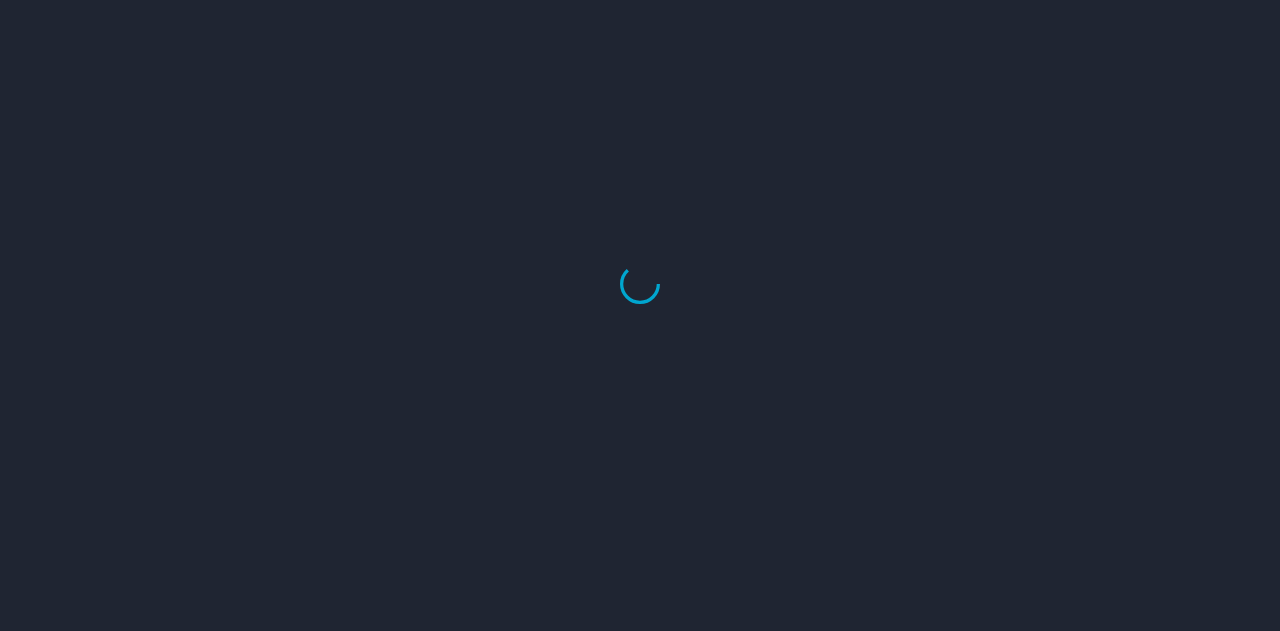 scroll, scrollTop: 0, scrollLeft: 0, axis: both 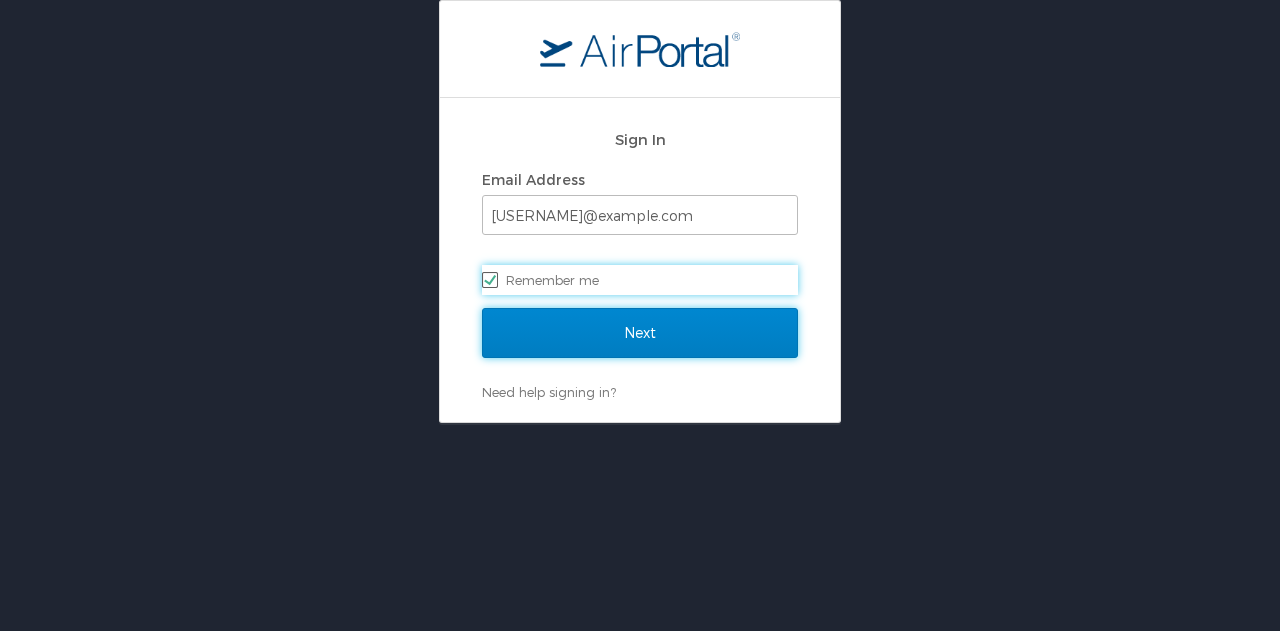 click on "Next" at bounding box center [640, 333] 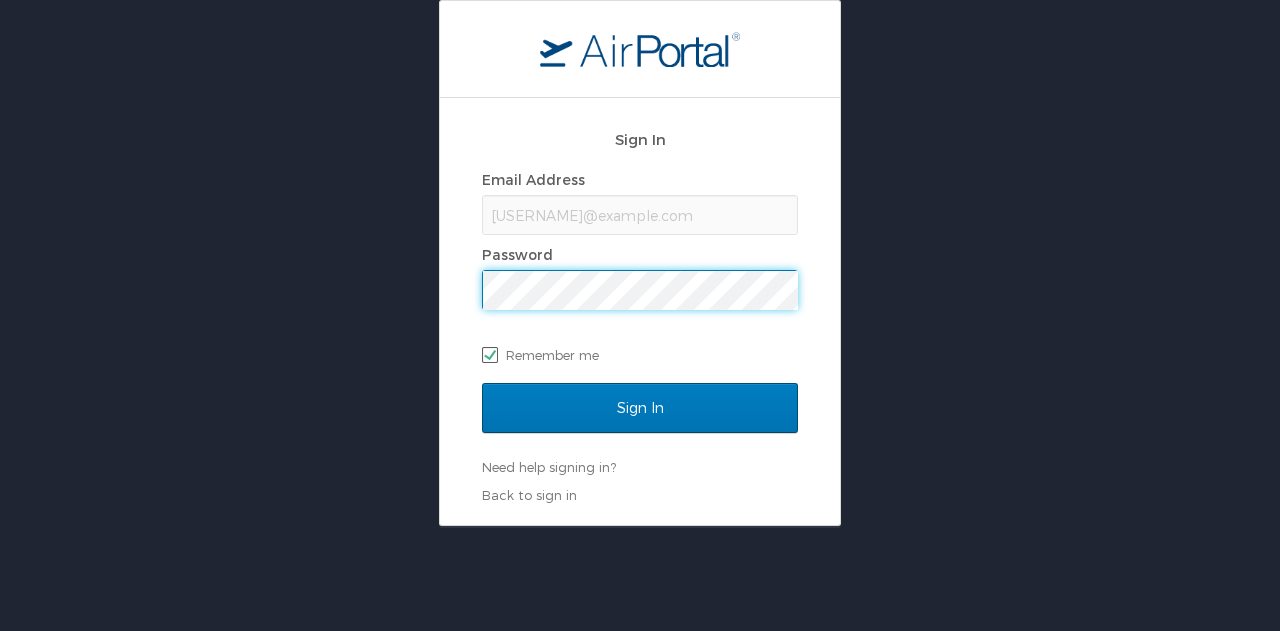 scroll, scrollTop: 0, scrollLeft: 0, axis: both 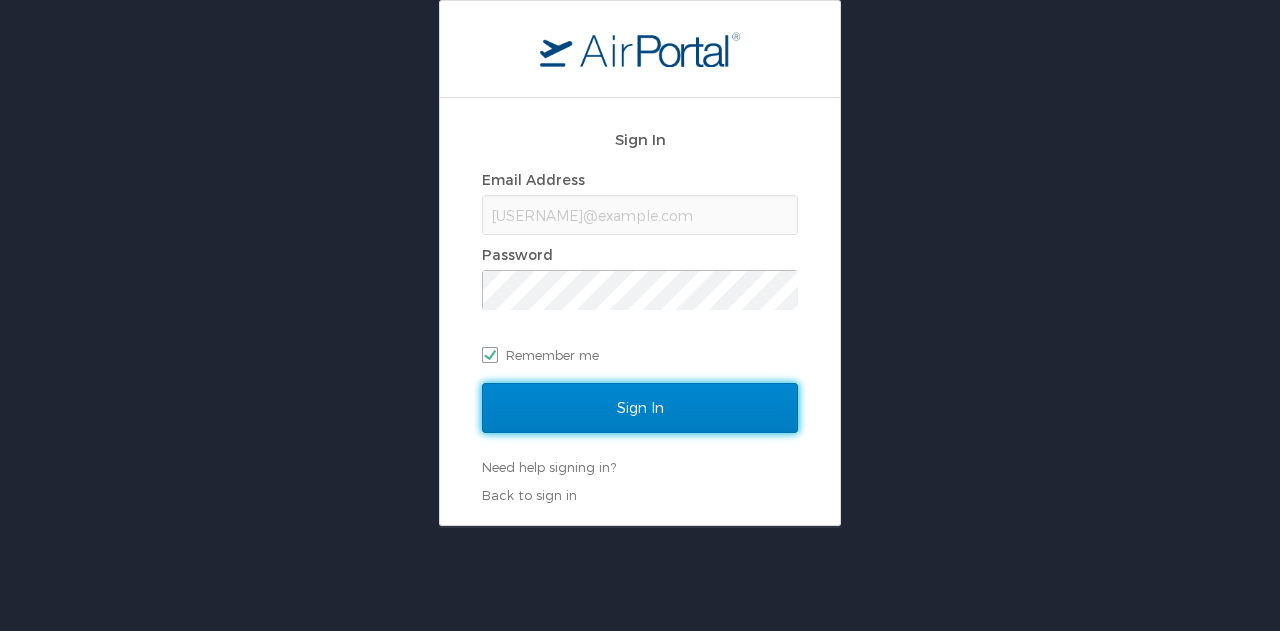 click on "Sign In" at bounding box center [640, 408] 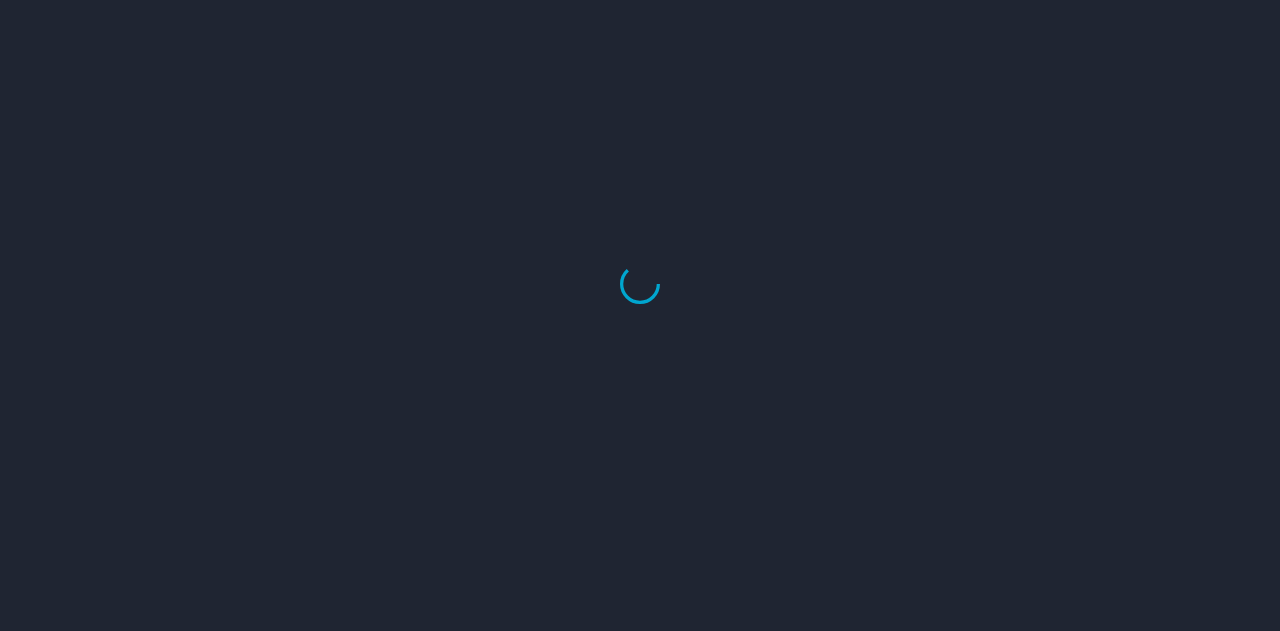 scroll, scrollTop: 0, scrollLeft: 0, axis: both 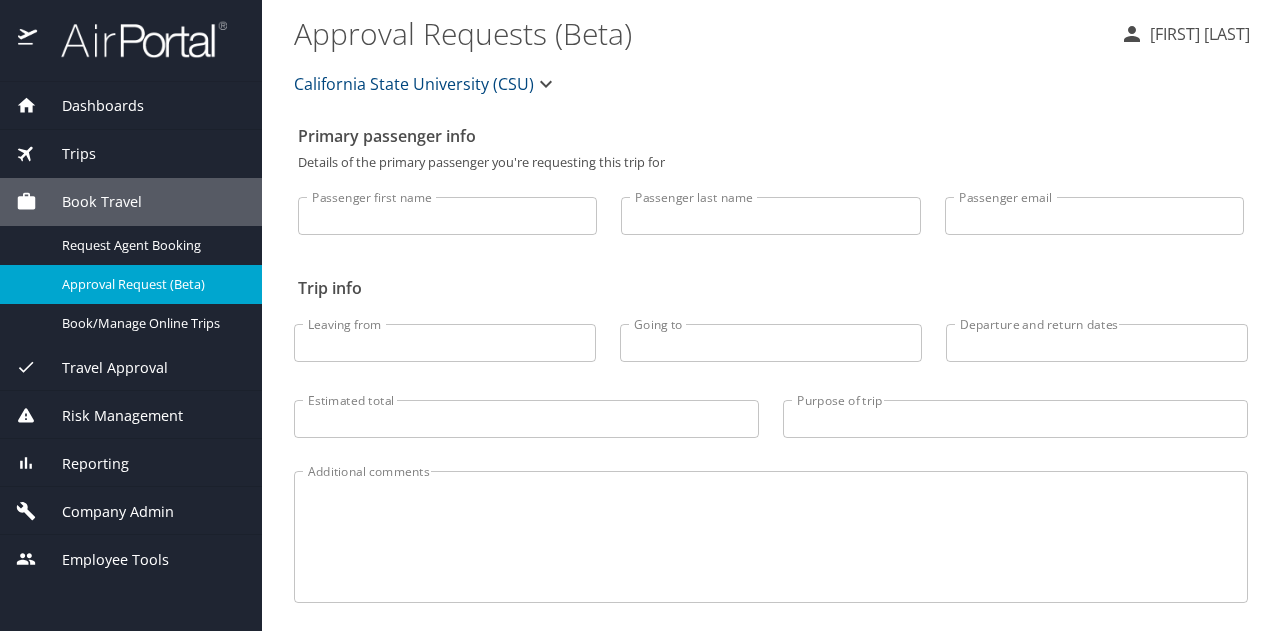 click on "Dashboards" at bounding box center [90, 106] 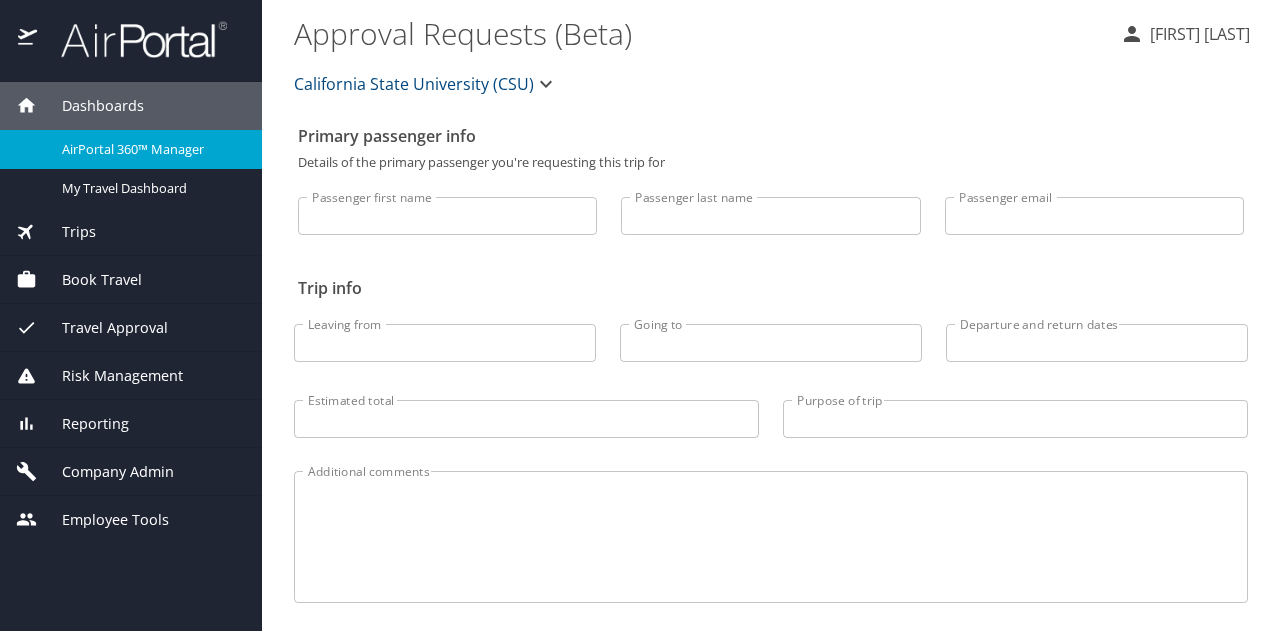 click on "AirPortal 360™ Manager" at bounding box center [150, 149] 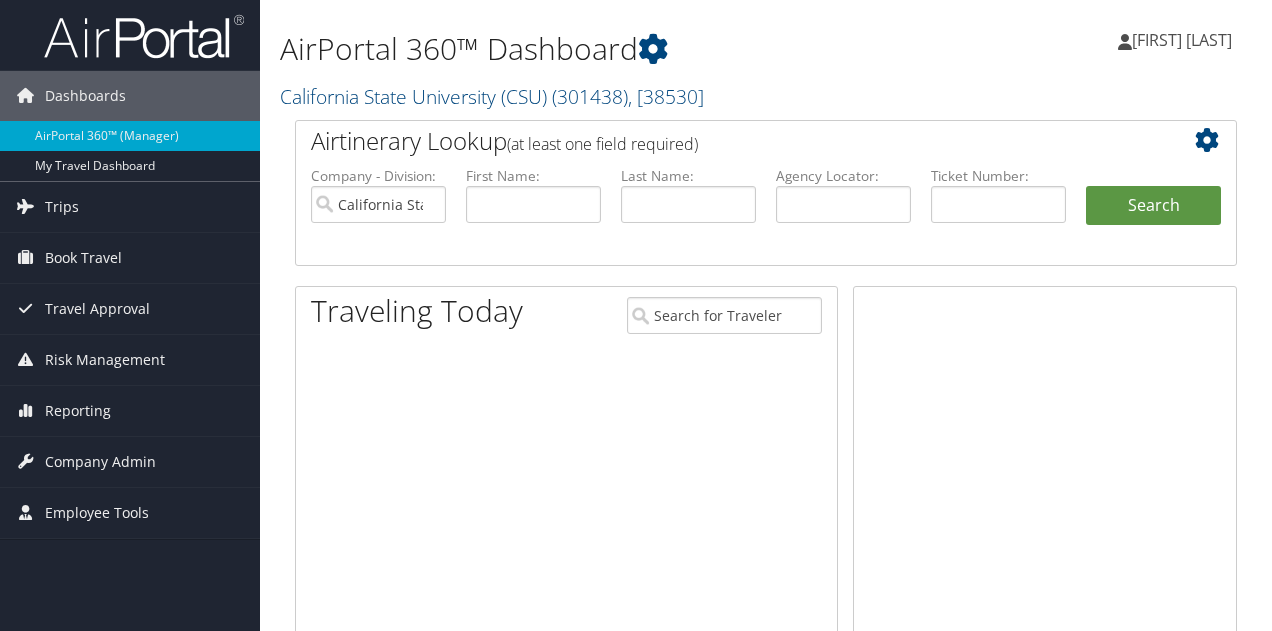 scroll, scrollTop: 0, scrollLeft: 0, axis: both 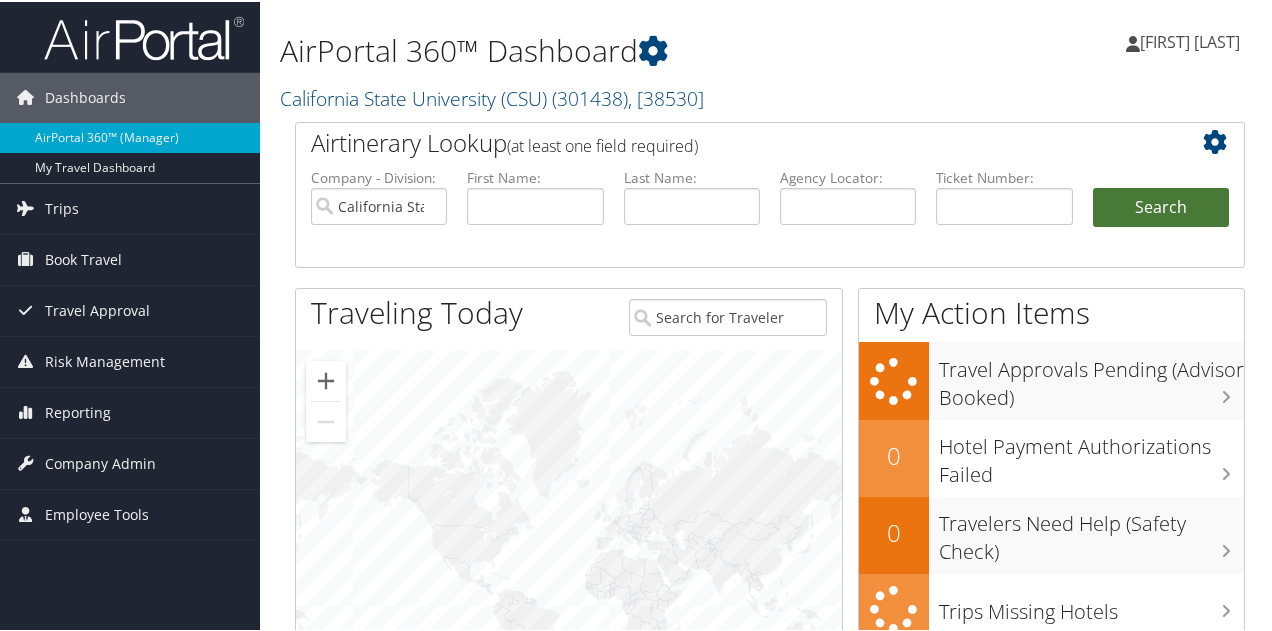 click on "Search" at bounding box center [1161, 206] 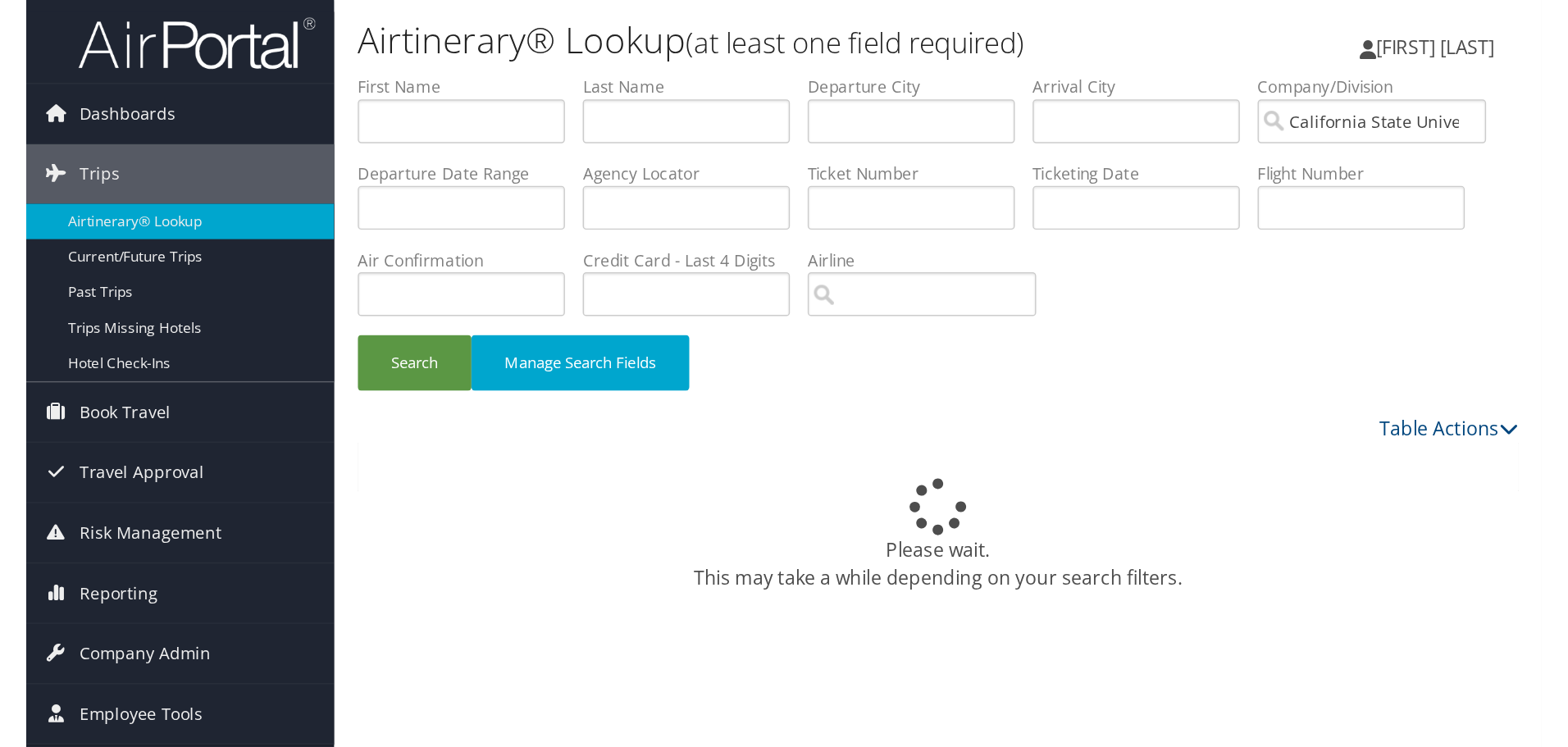 scroll, scrollTop: 0, scrollLeft: 0, axis: both 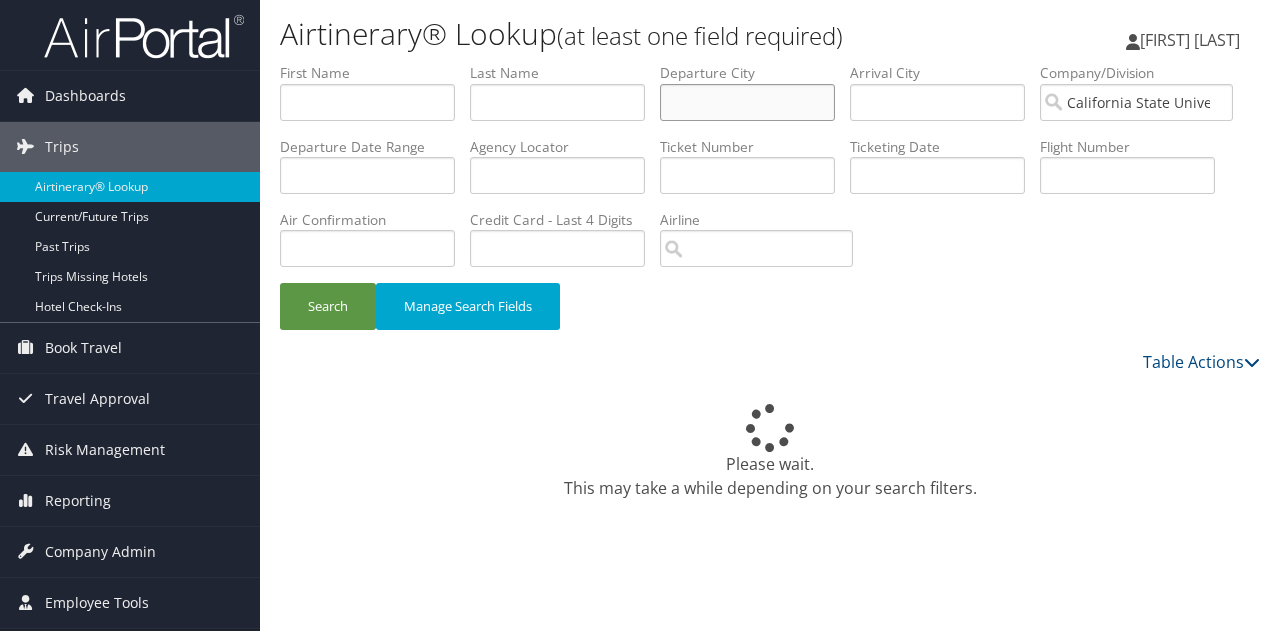 click at bounding box center (747, 102) 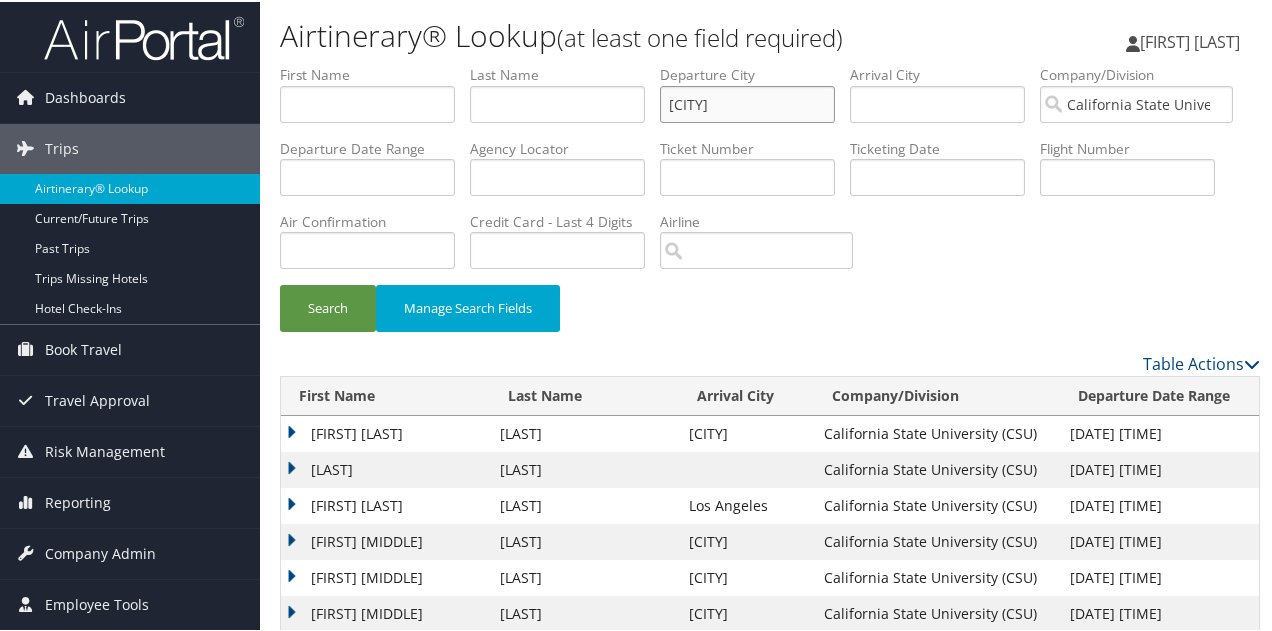 type on "[CITY]" 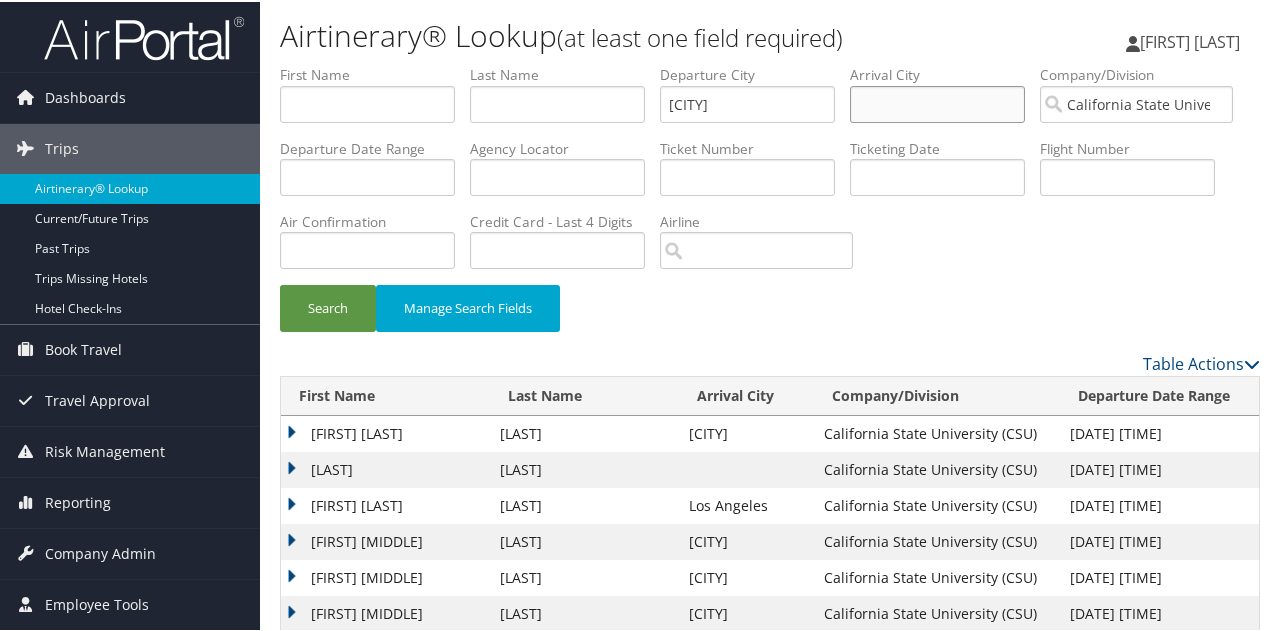 click at bounding box center [937, 102] 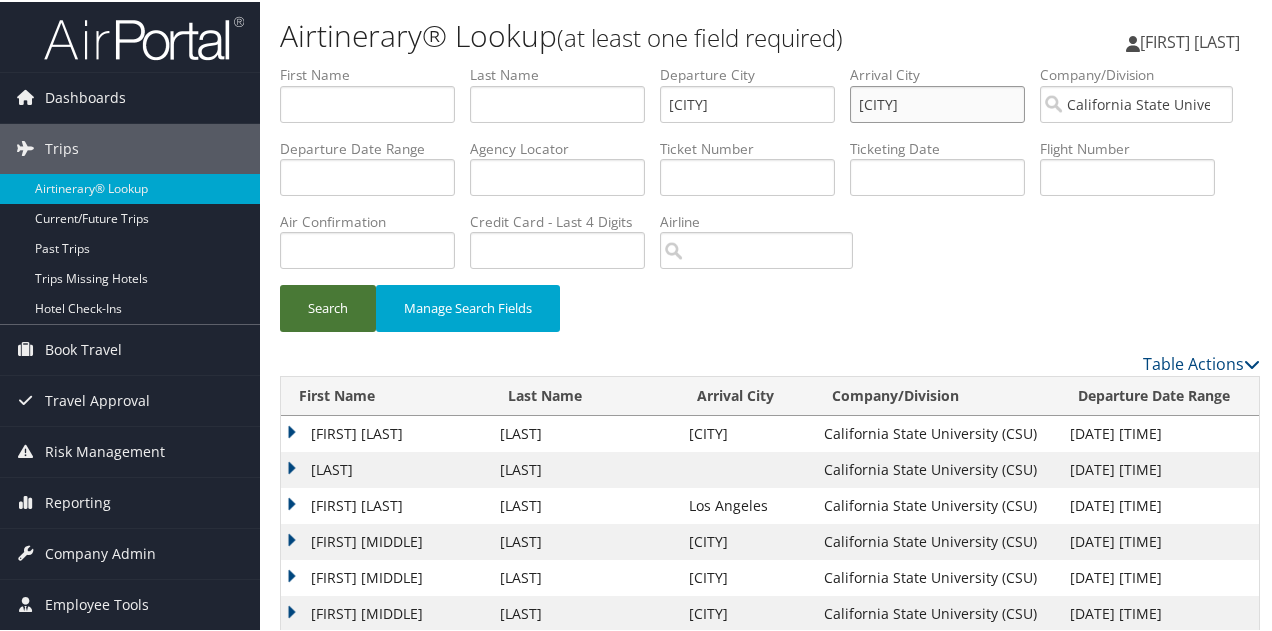 type on "[CITY]" 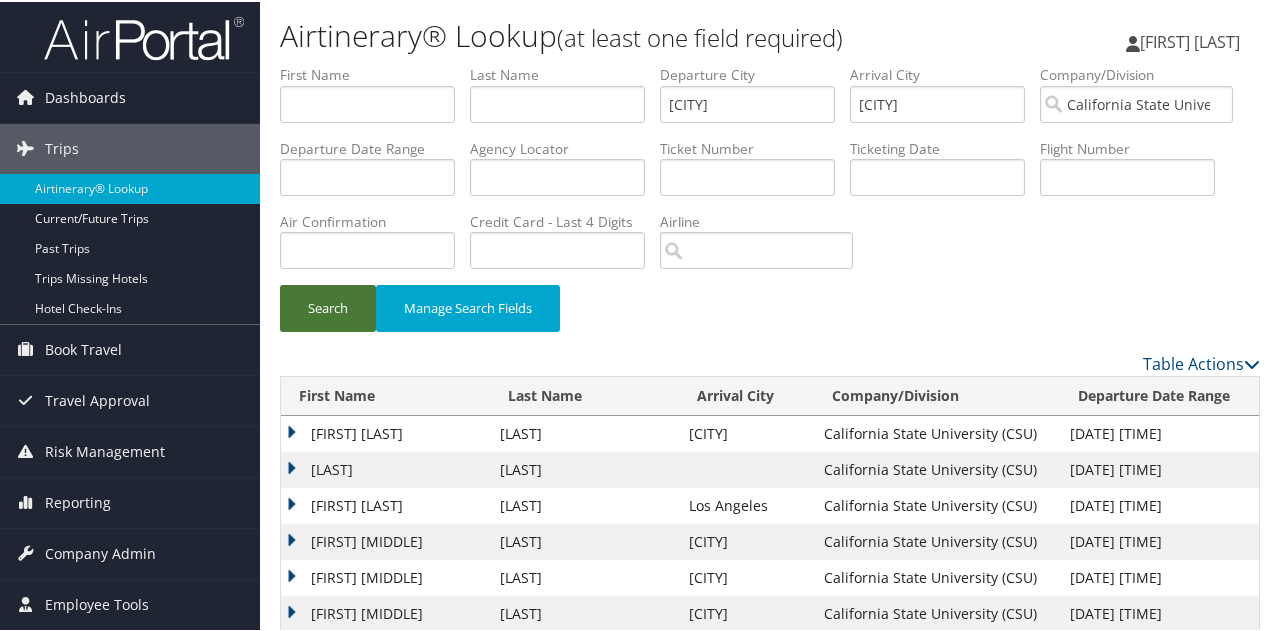 click on "Search" at bounding box center (328, 306) 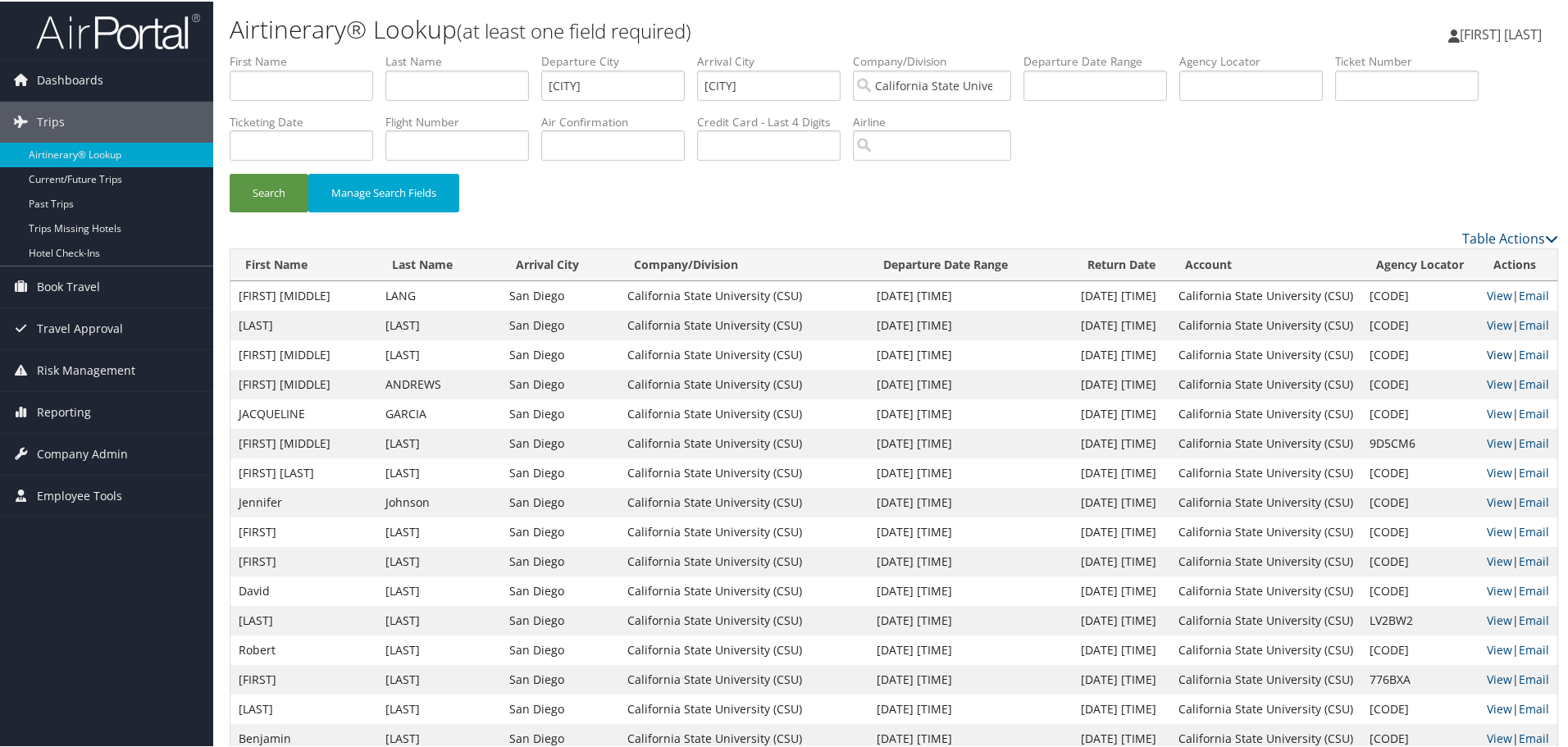 click on "View" at bounding box center [1499, 353] 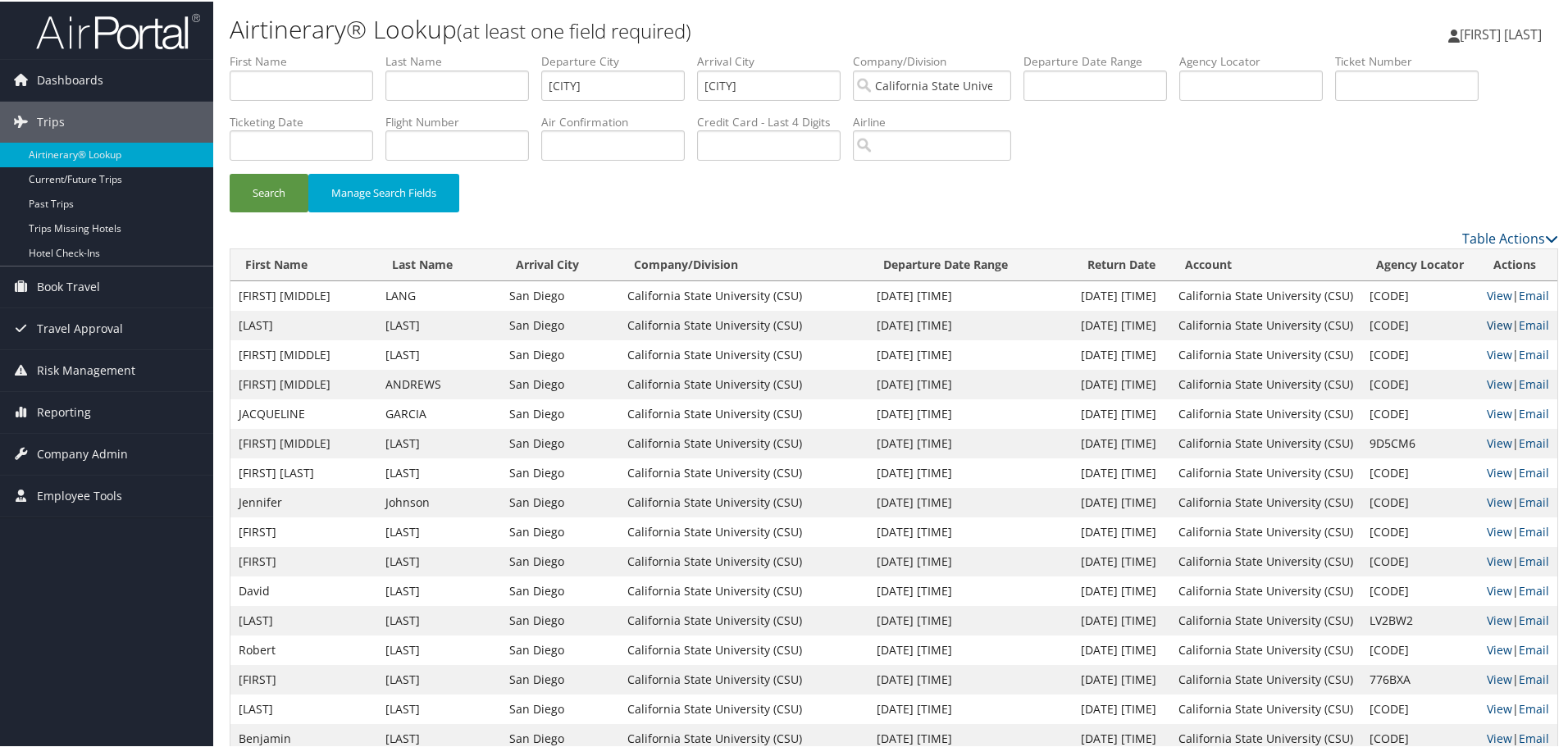 click on "View" at bounding box center [1499, 323] 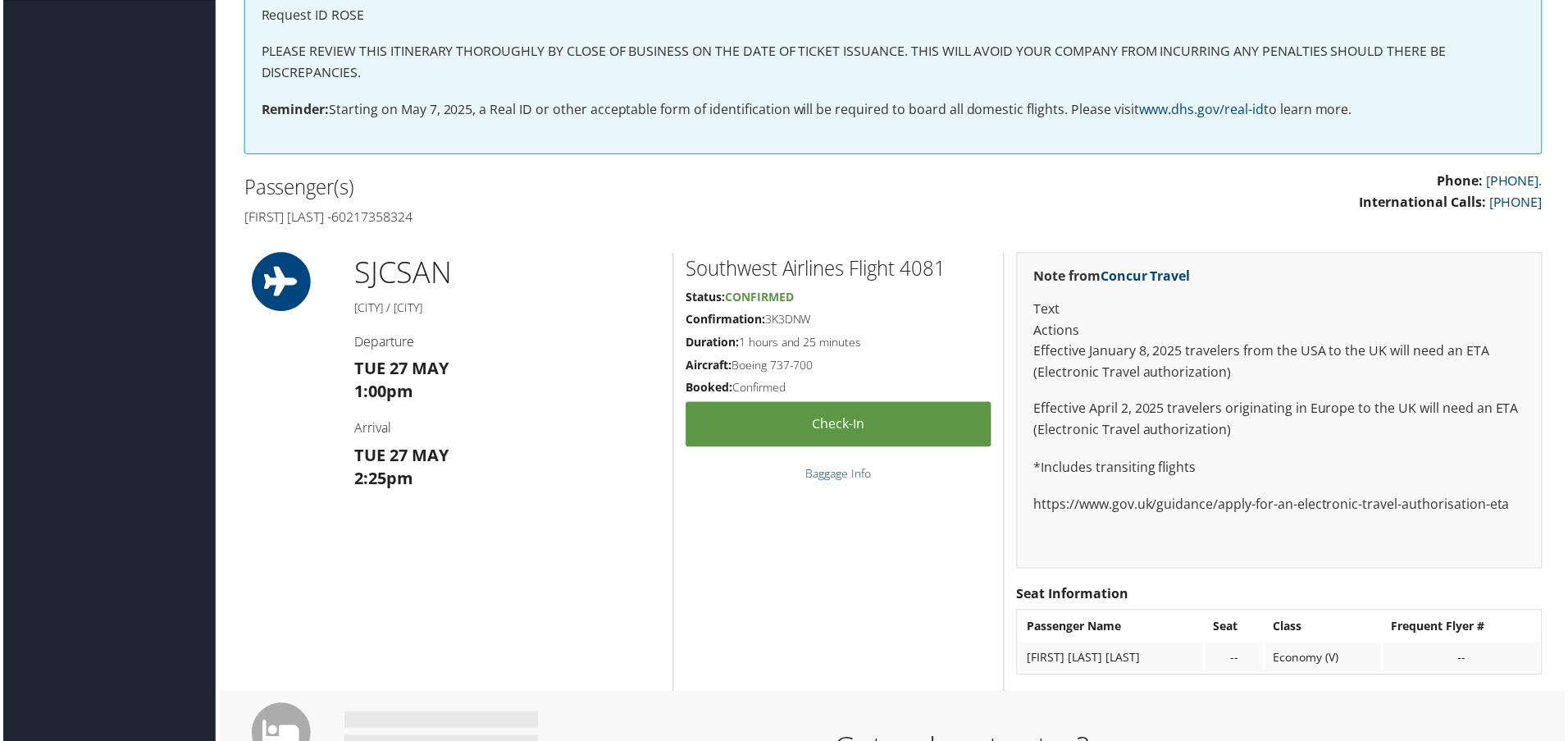 scroll, scrollTop: 410, scrollLeft: 0, axis: vertical 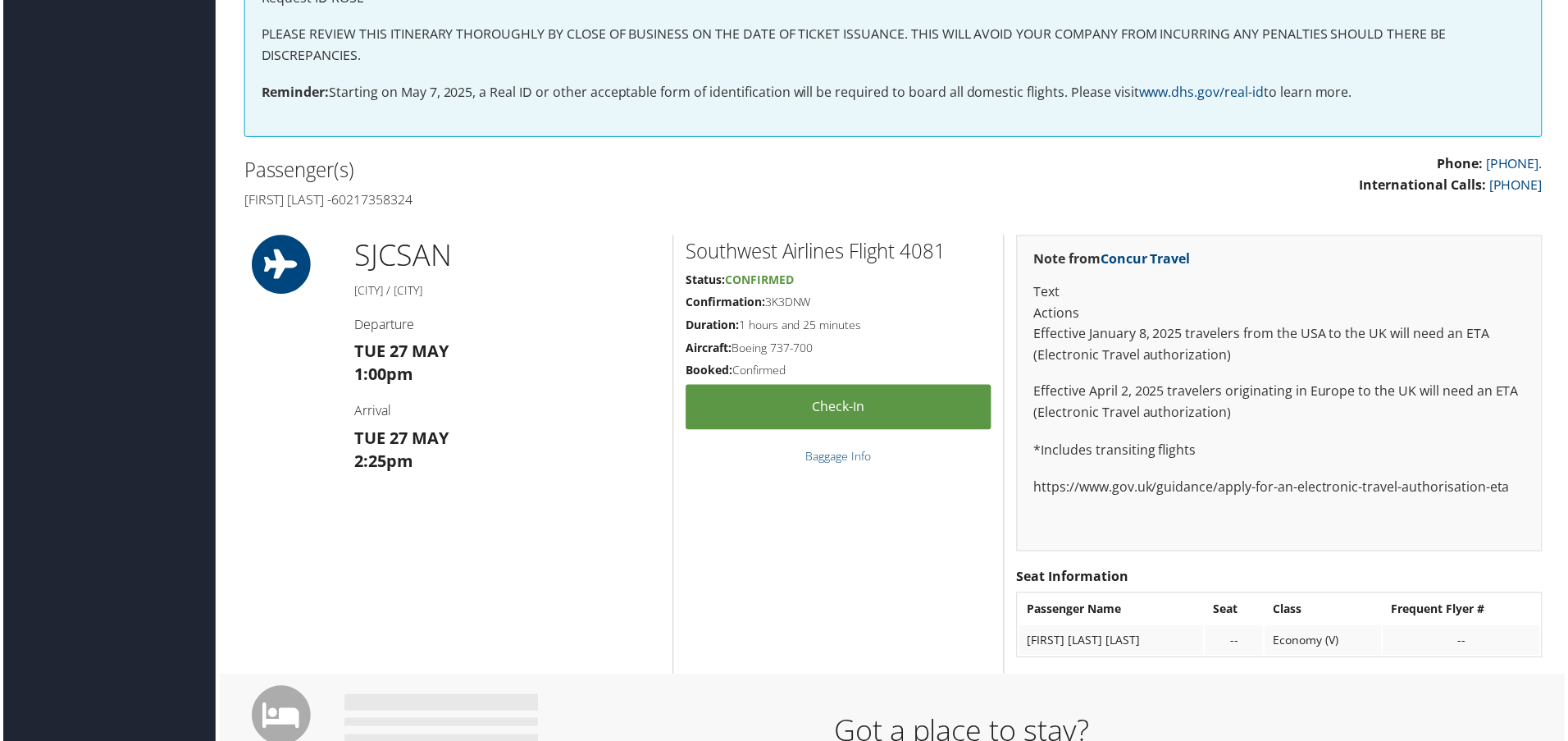 click on "Southwest Airlines Flight 4081
Status:  Confirmed          Confirmation:  3K3DNW          Duration:  1 hours and 25 minutes          Aircraft:  Boeing 737-700          Booked:  Confirmed                                                          Check-in              Baggage Info" at bounding box center (838, 456) 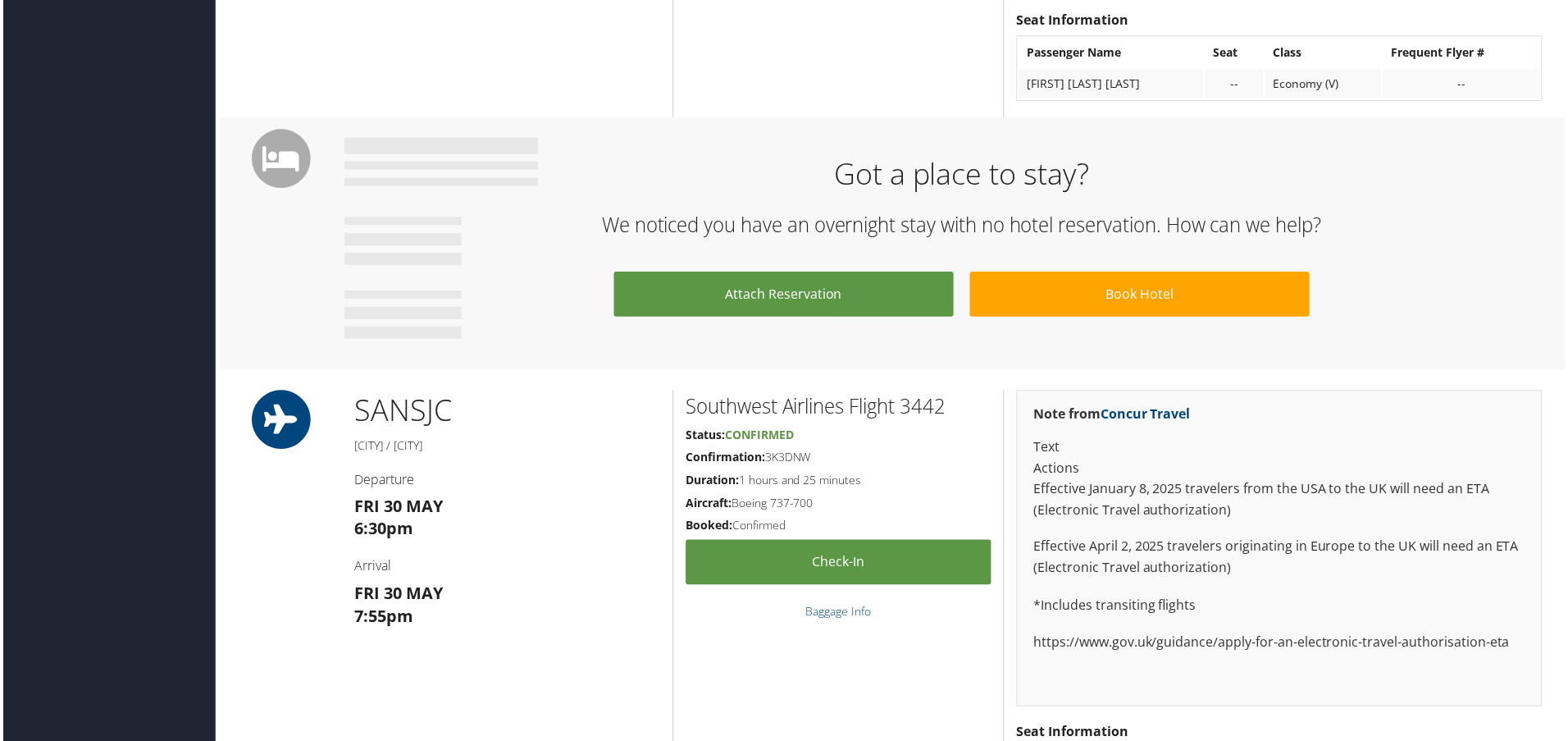 scroll, scrollTop: 985, scrollLeft: 0, axis: vertical 